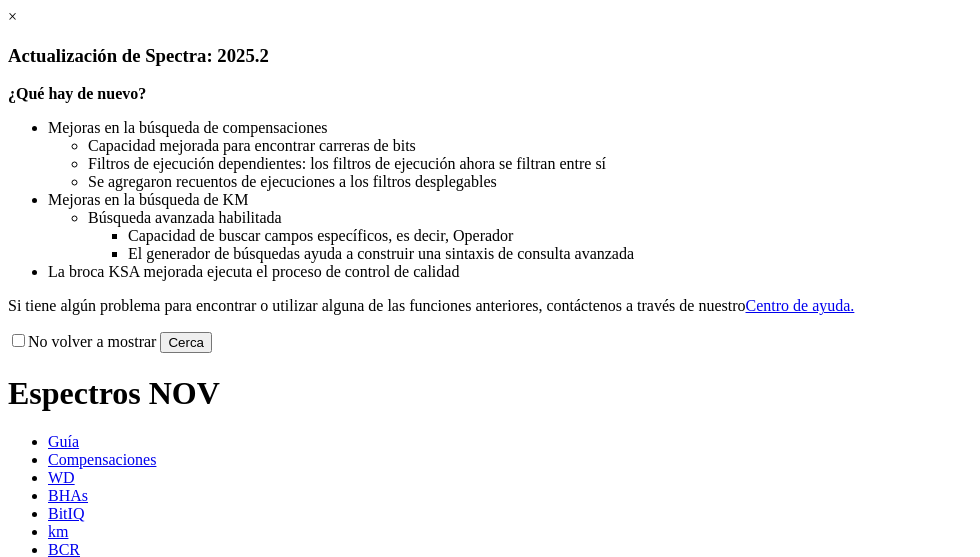 scroll, scrollTop: 0, scrollLeft: 0, axis: both 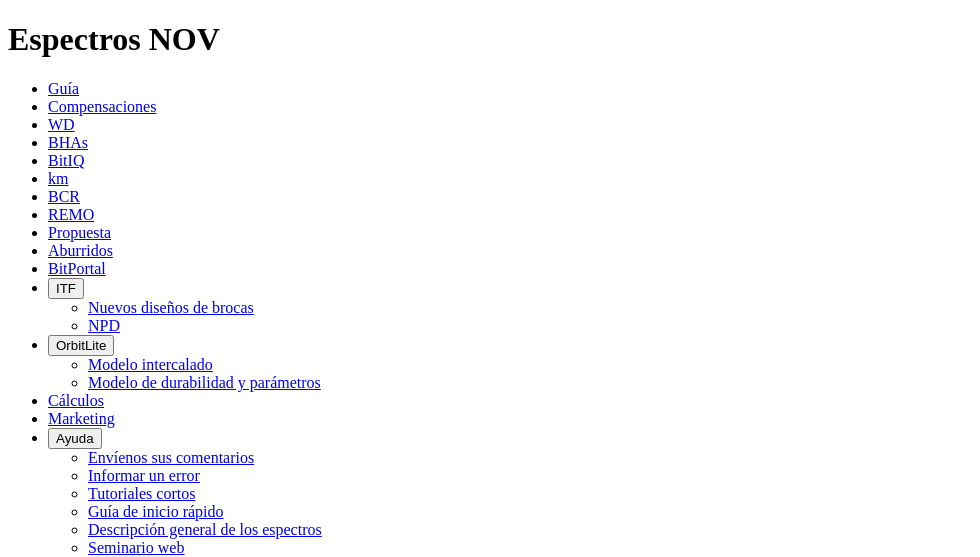 click at bounding box center [490, 2958] 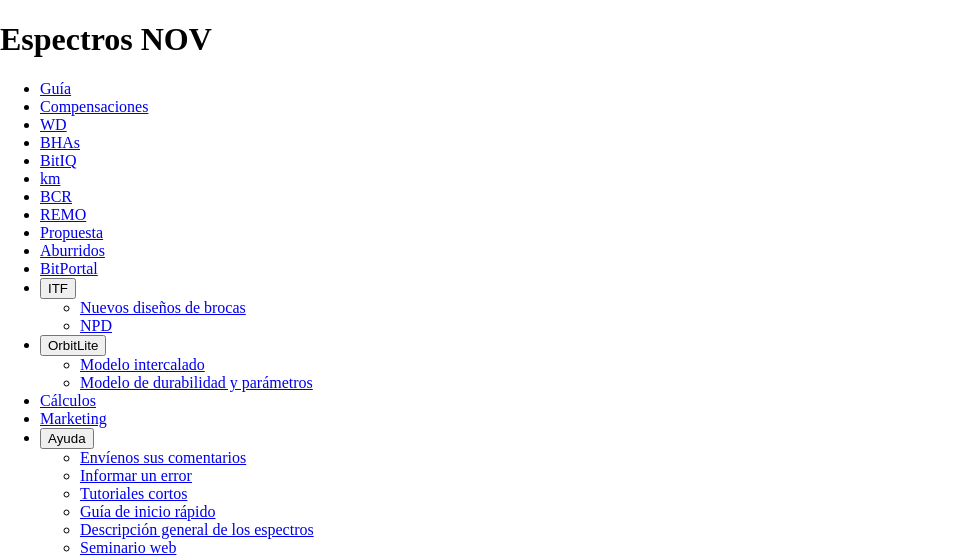 scroll, scrollTop: 0, scrollLeft: 0, axis: both 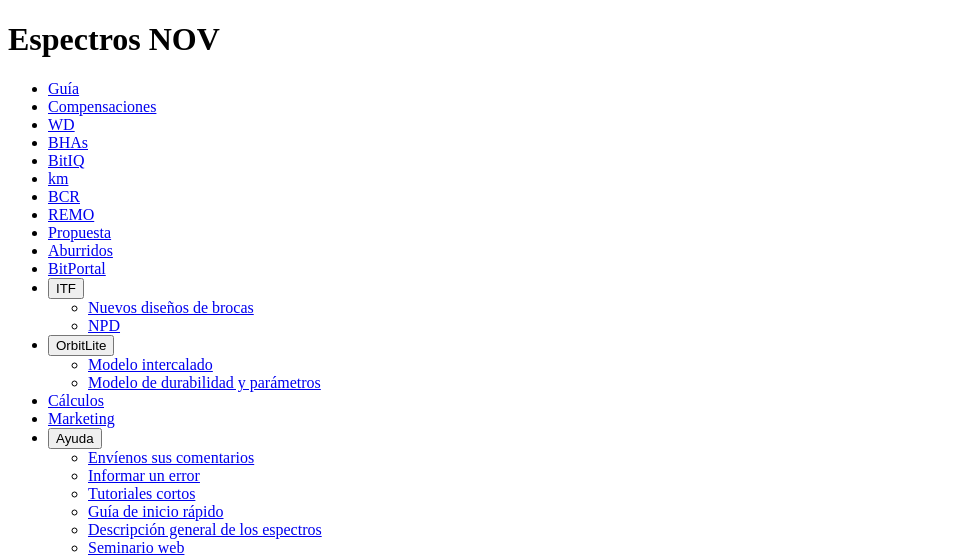 click at bounding box center [96, 702] 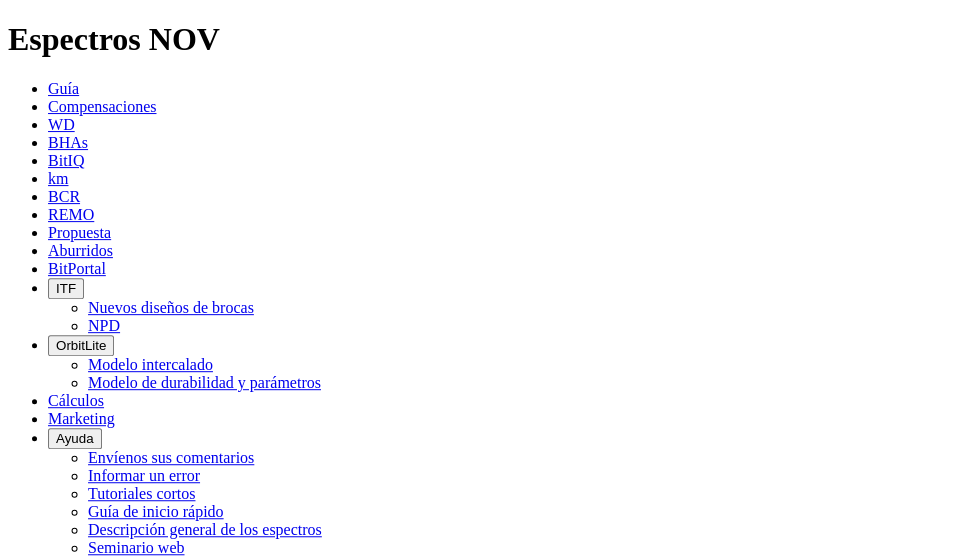 click at bounding box center (197, 707) 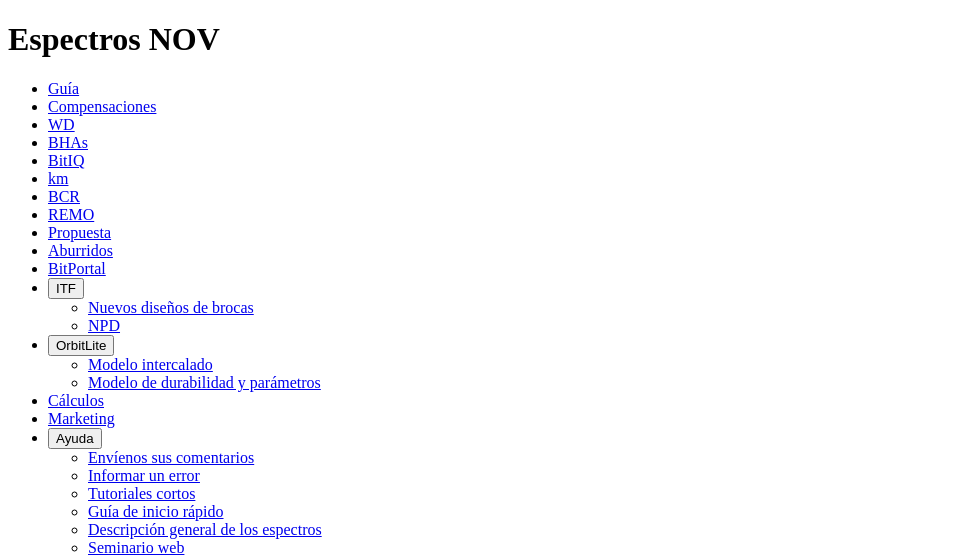 click on "A313299" at bounding box center [96, 702] 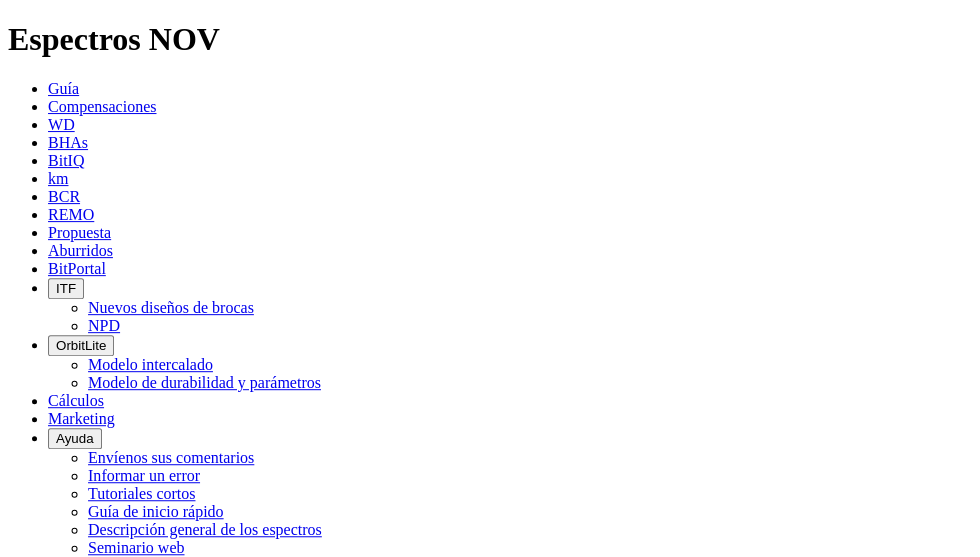 click at bounding box center [197, 707] 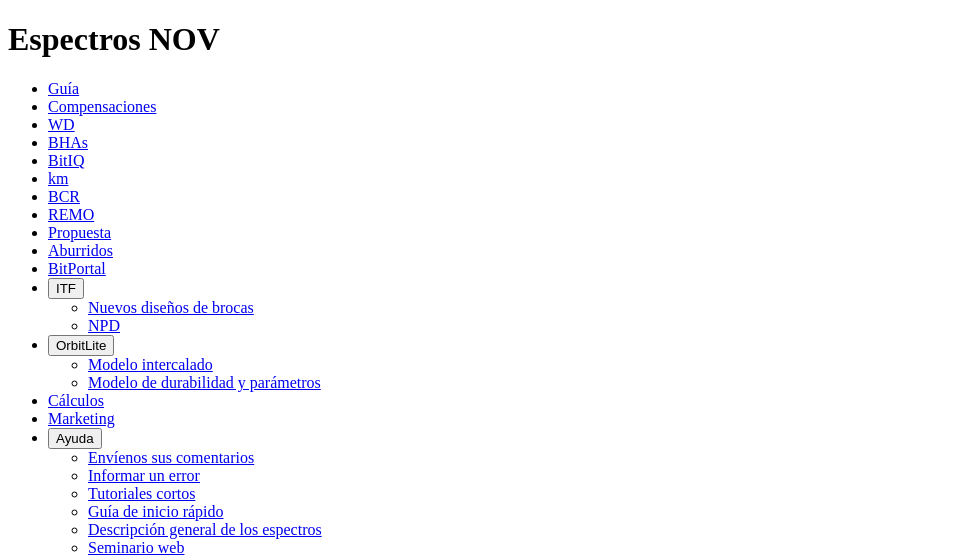 click on "A318749" at bounding box center (96, 702) 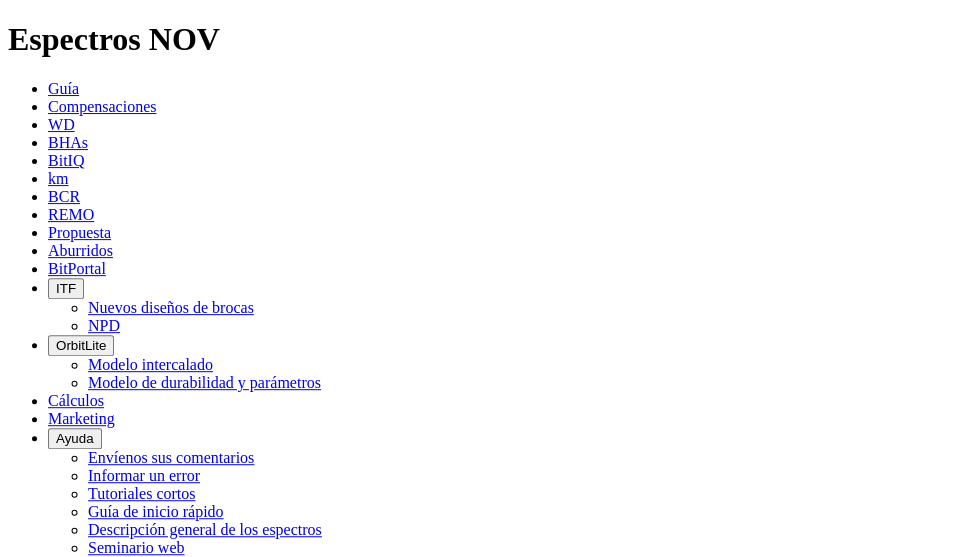 click at bounding box center [197, 707] 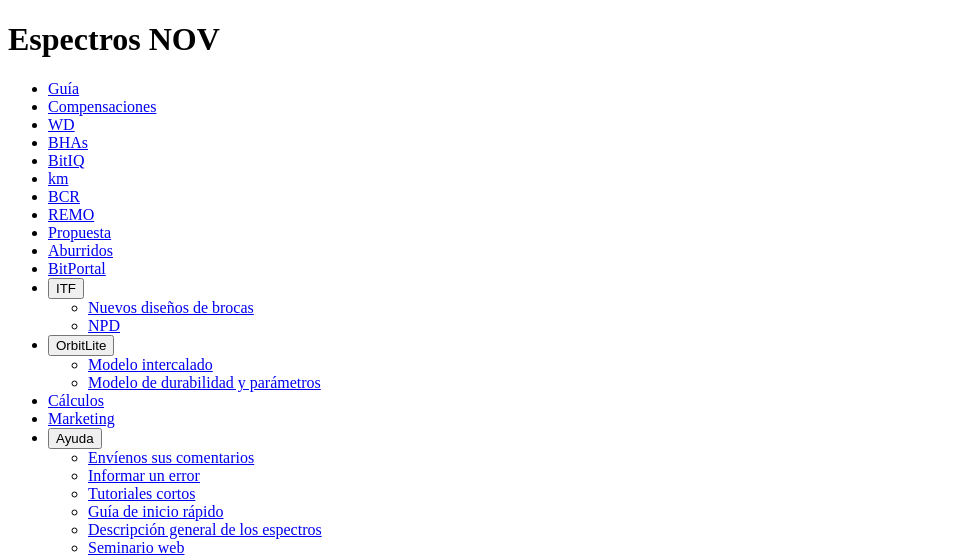 click at bounding box center (48, 160) 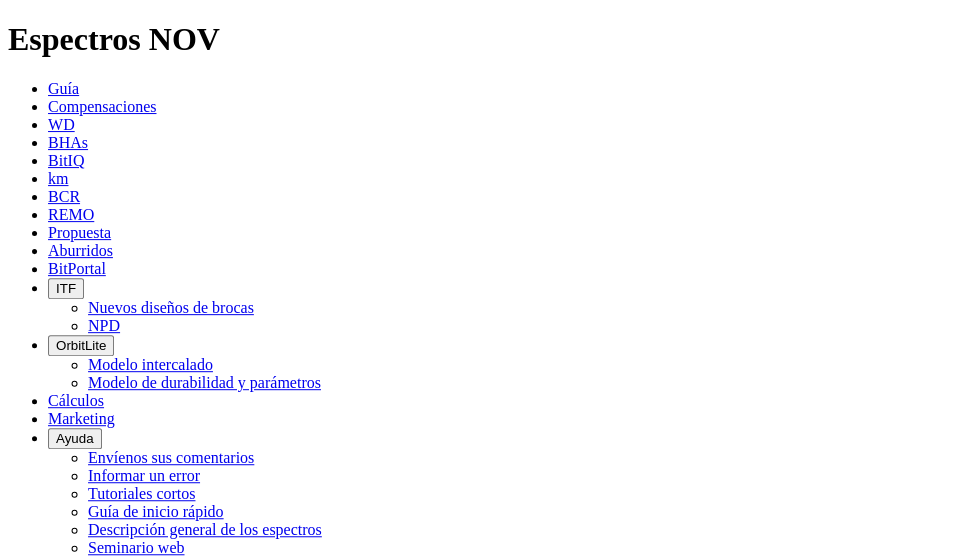 type on "A" 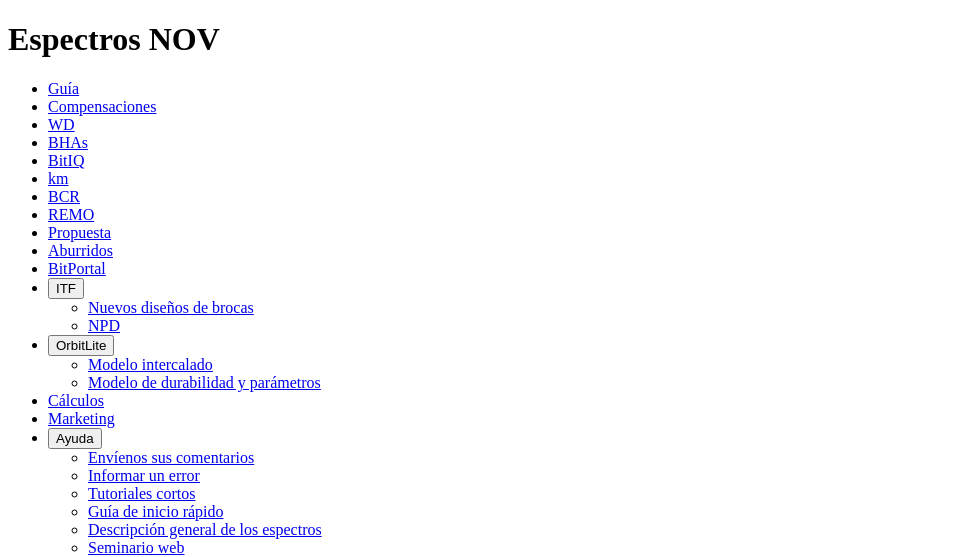 click at bounding box center (10, 863) 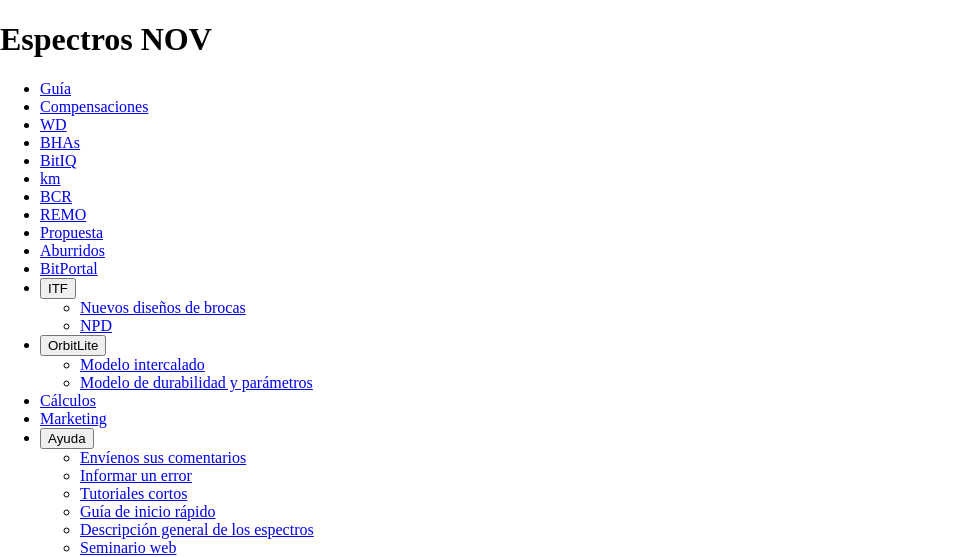 scroll, scrollTop: 0, scrollLeft: 0, axis: both 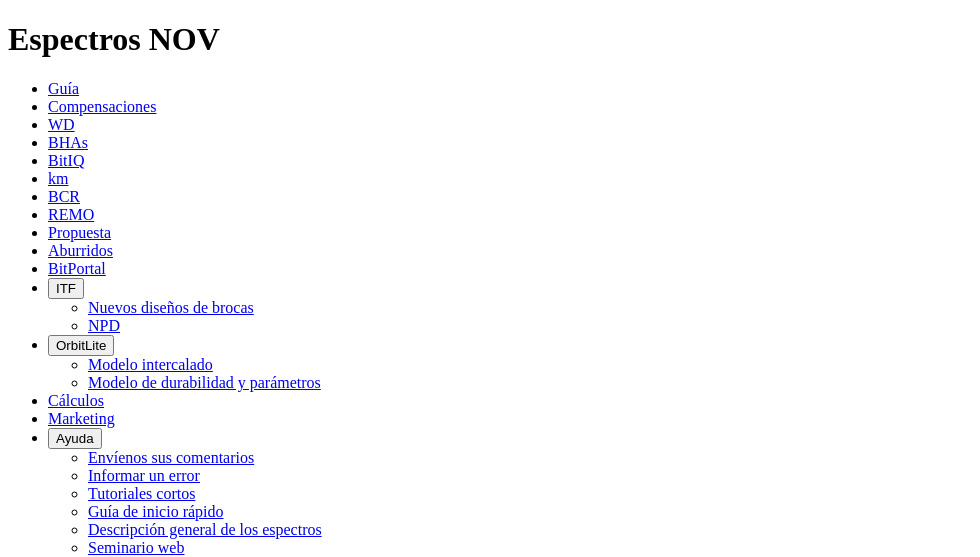 click at bounding box center (48, 268) 